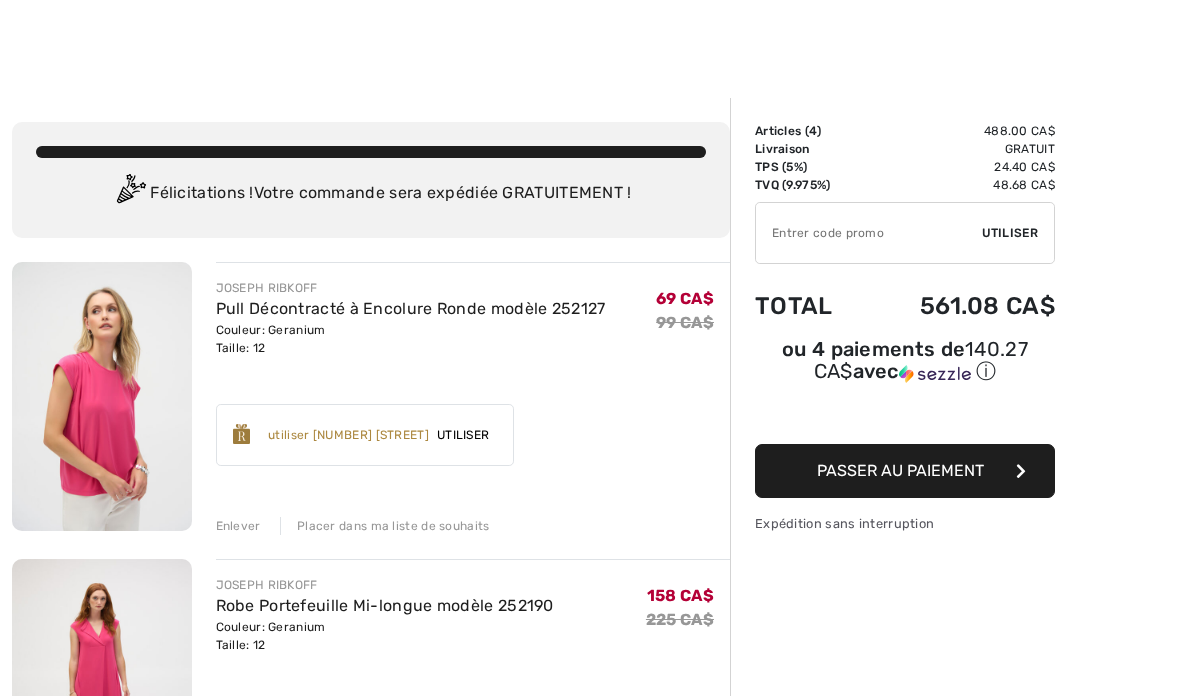 scroll, scrollTop: 575, scrollLeft: 0, axis: vertical 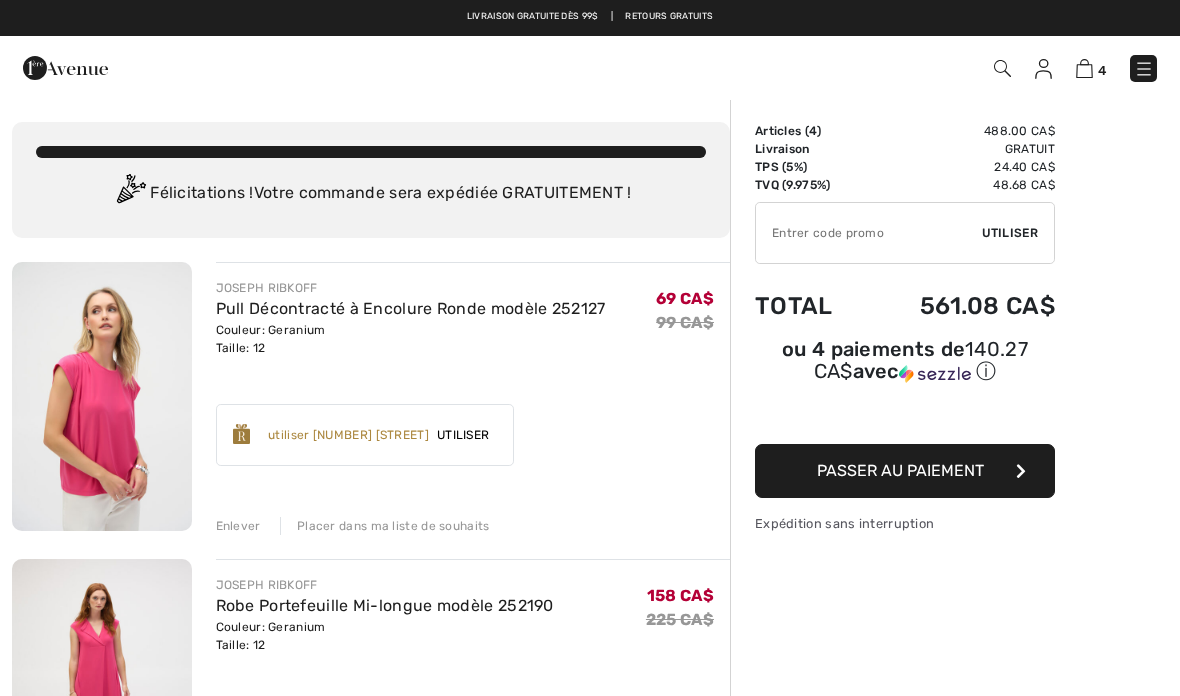 click at bounding box center [102, 396] 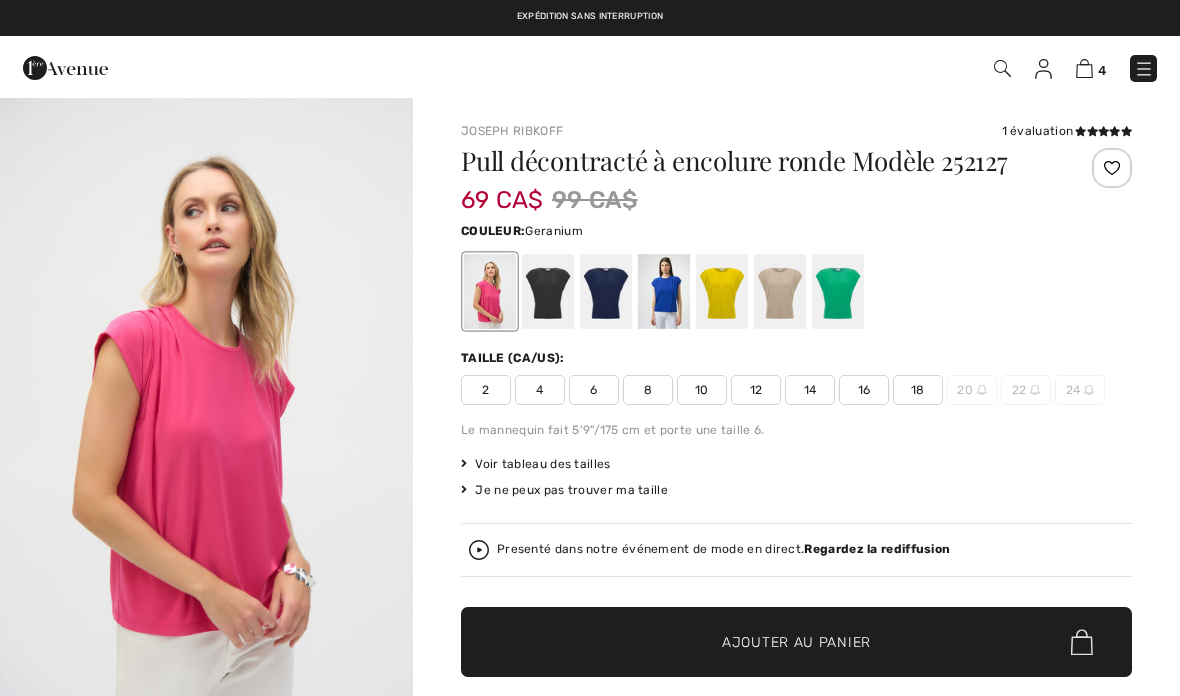scroll, scrollTop: 0, scrollLeft: 0, axis: both 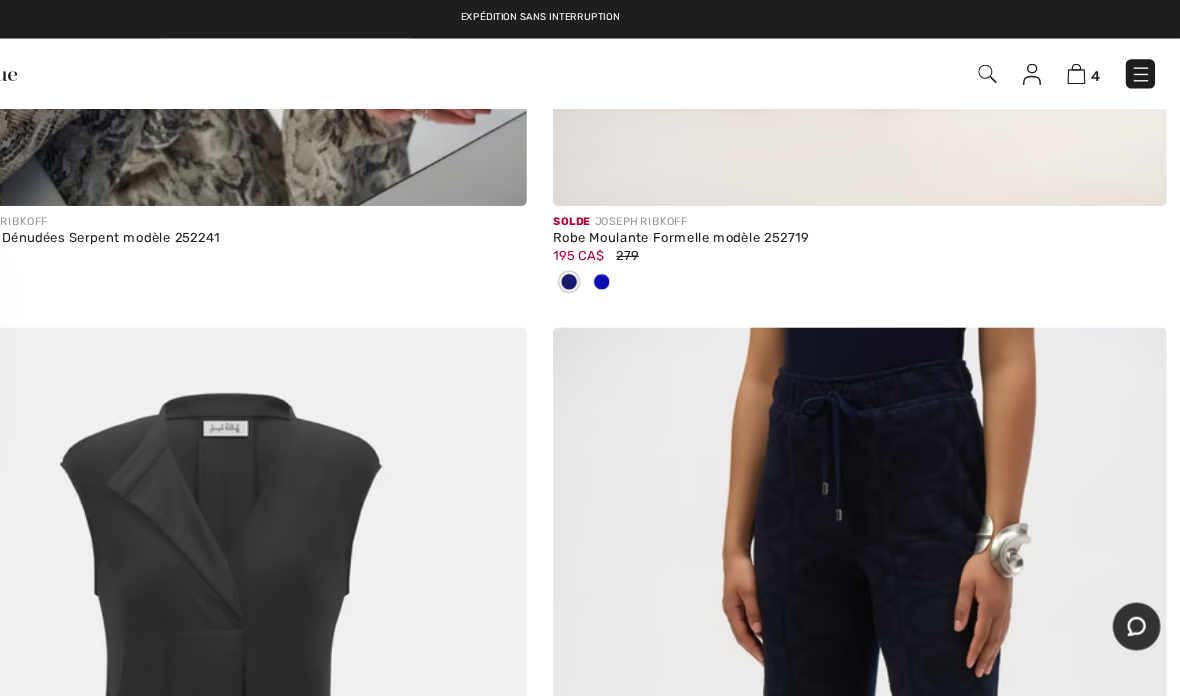 click at bounding box center (1084, 68) 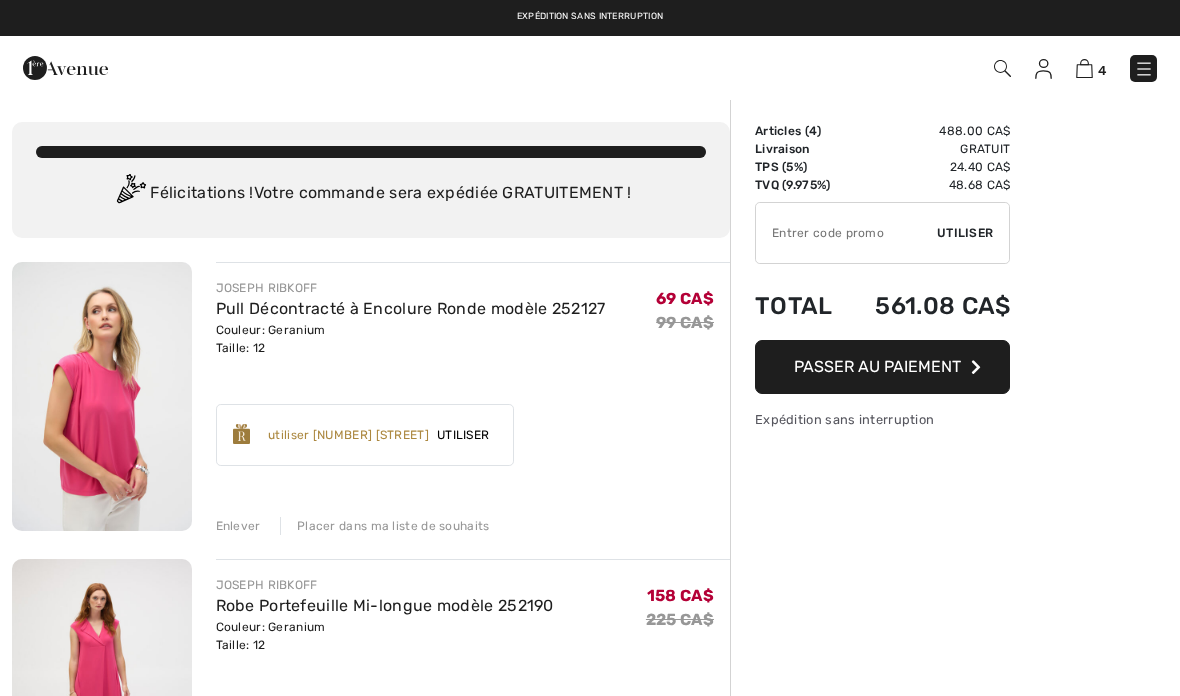 scroll, scrollTop: 0, scrollLeft: 0, axis: both 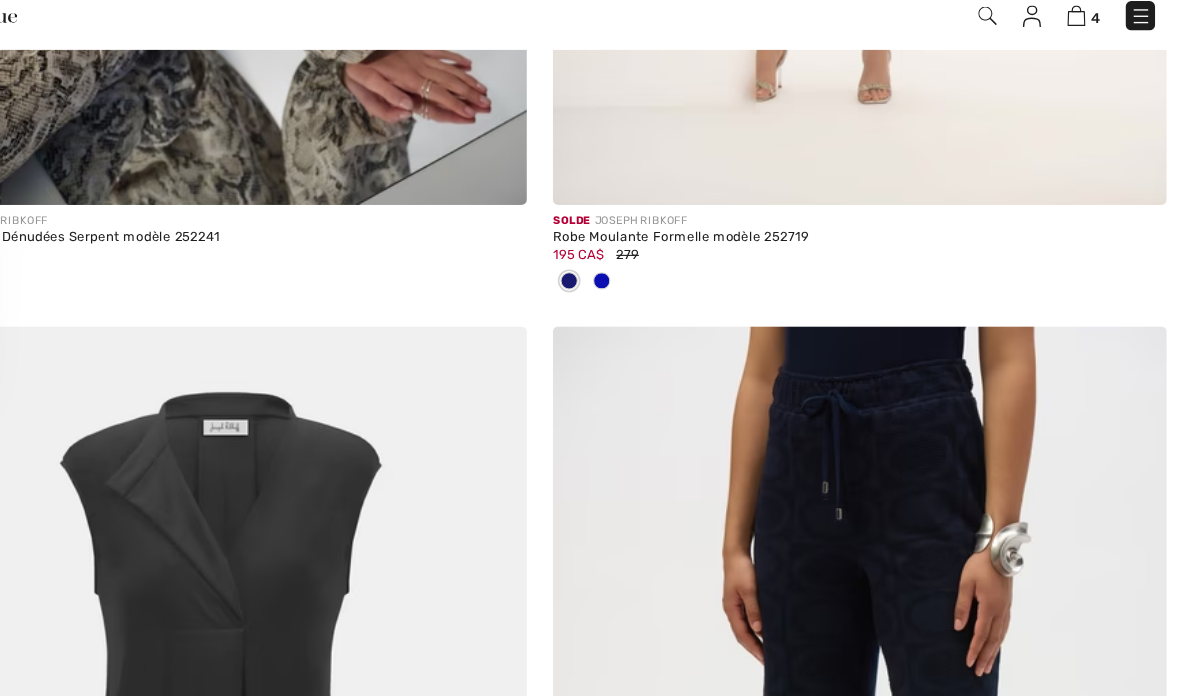 checkbox on "true" 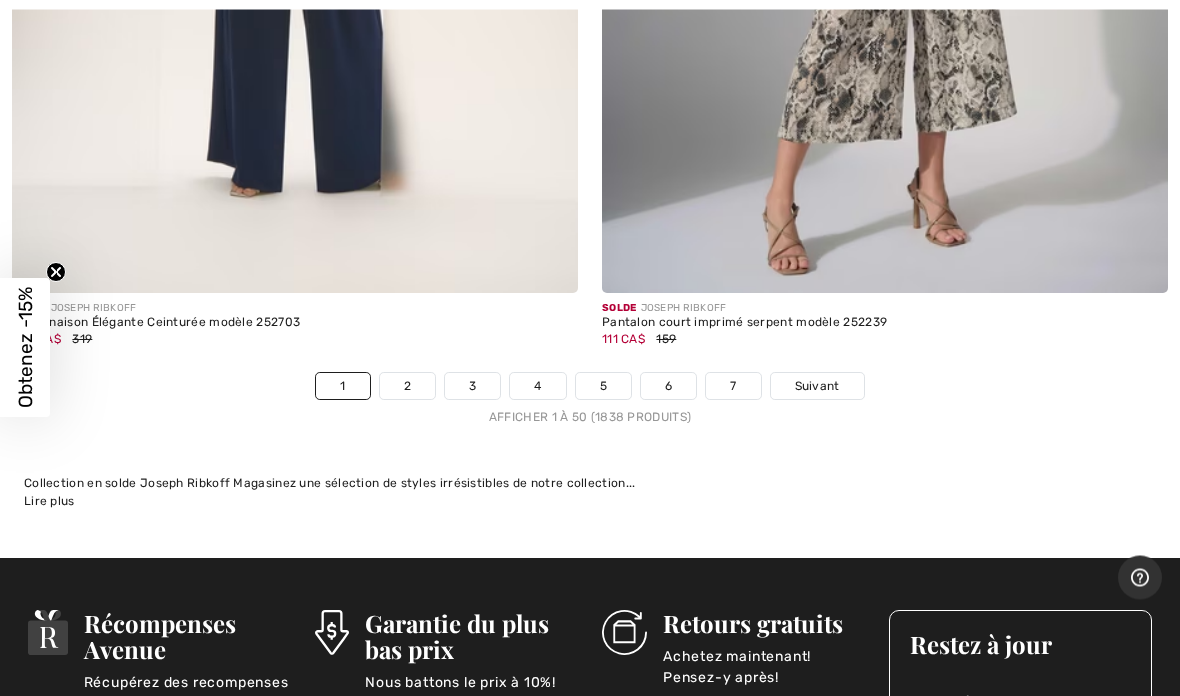 scroll, scrollTop: 24414, scrollLeft: 0, axis: vertical 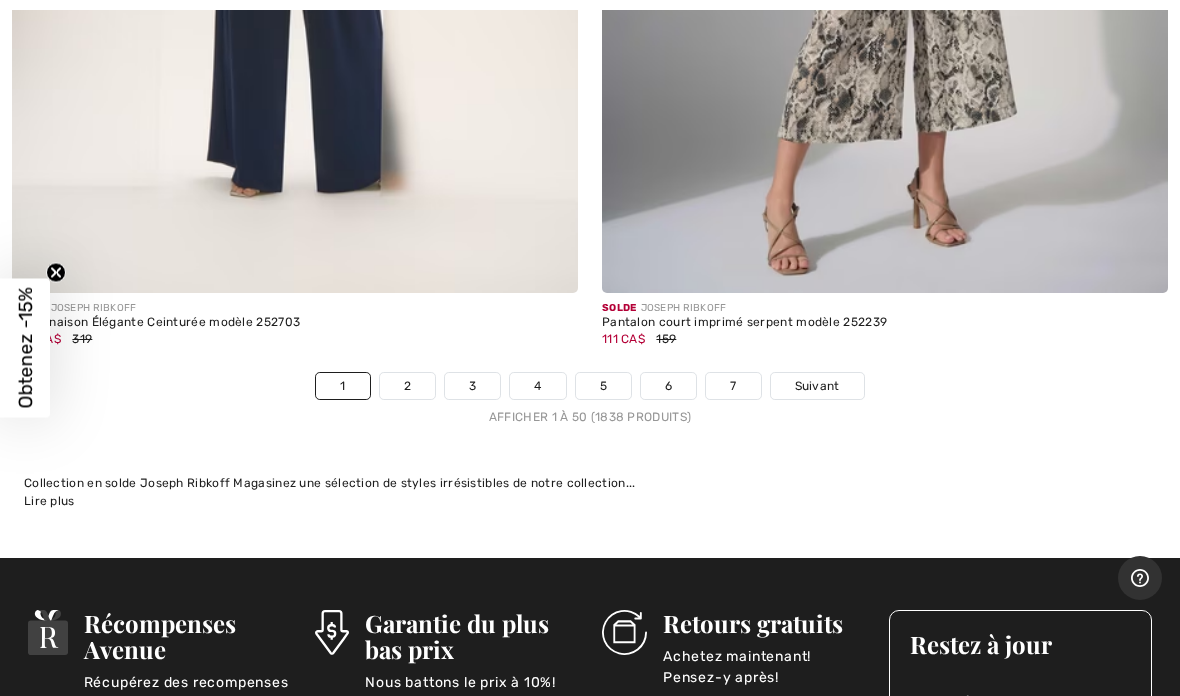click on "Suivant" at bounding box center [817, 386] 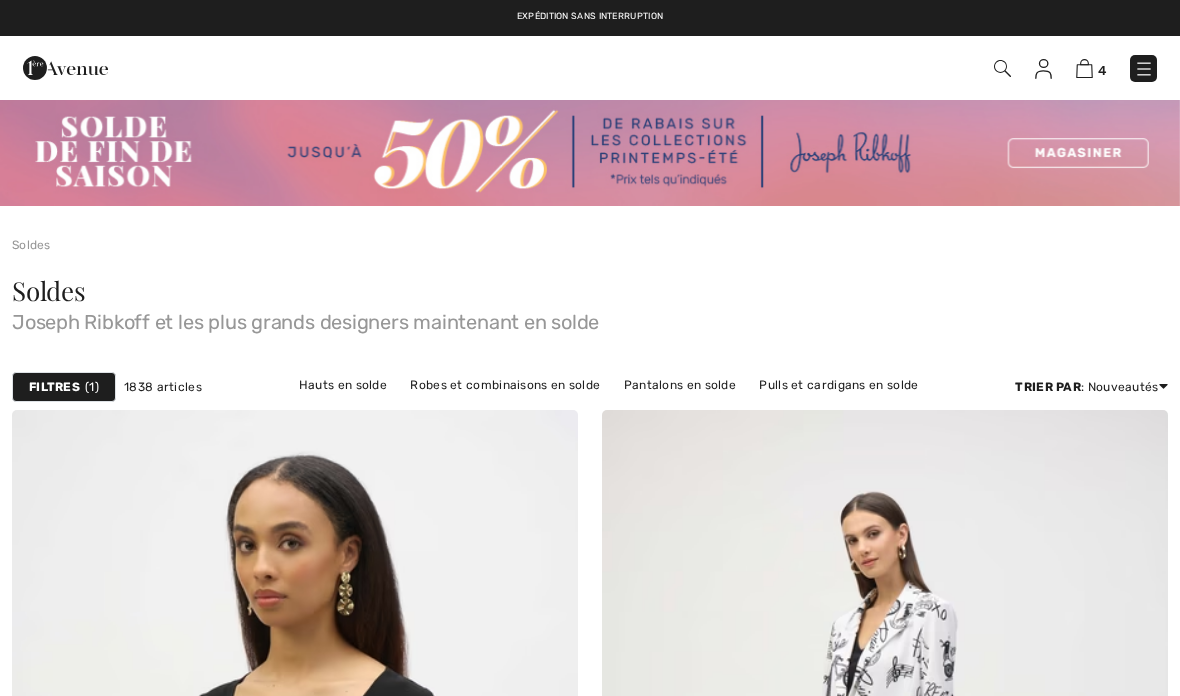 checkbox on "true" 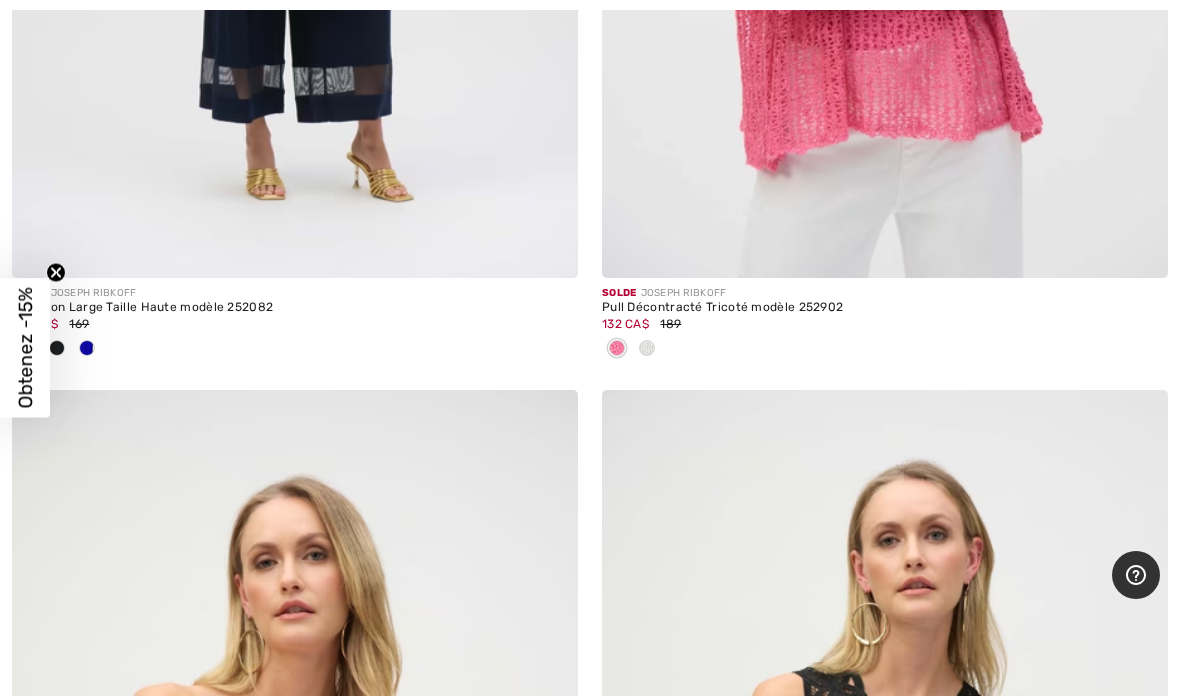 scroll, scrollTop: 2922, scrollLeft: 0, axis: vertical 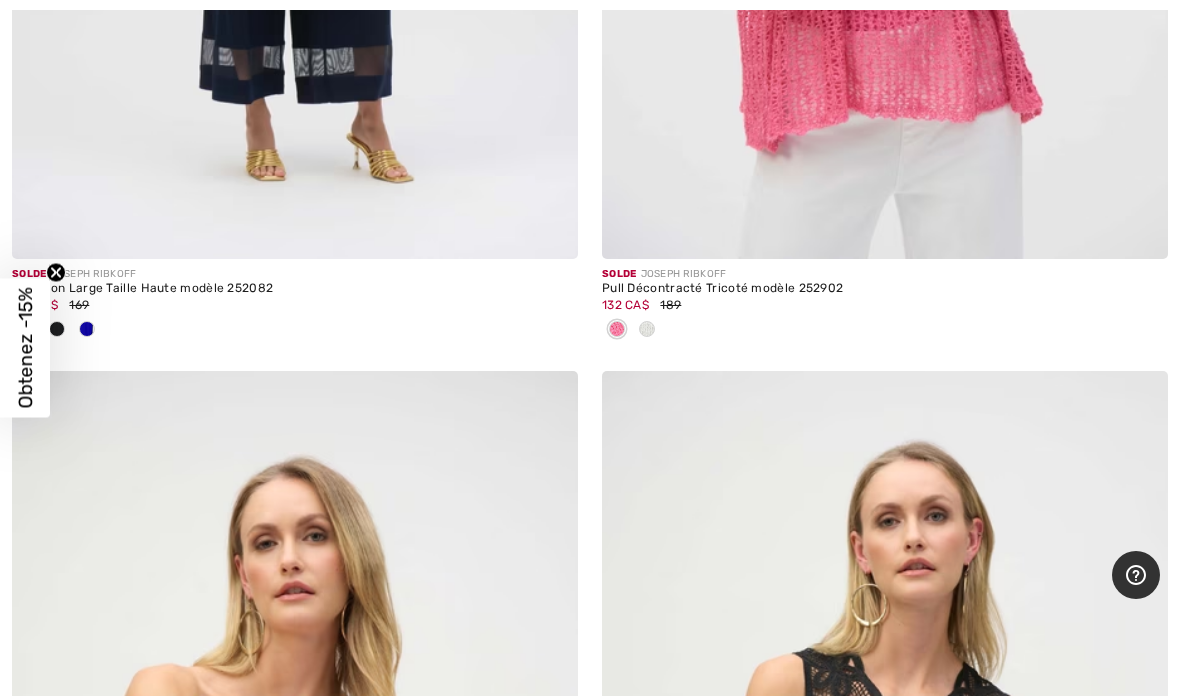 click at bounding box center (295, -166) 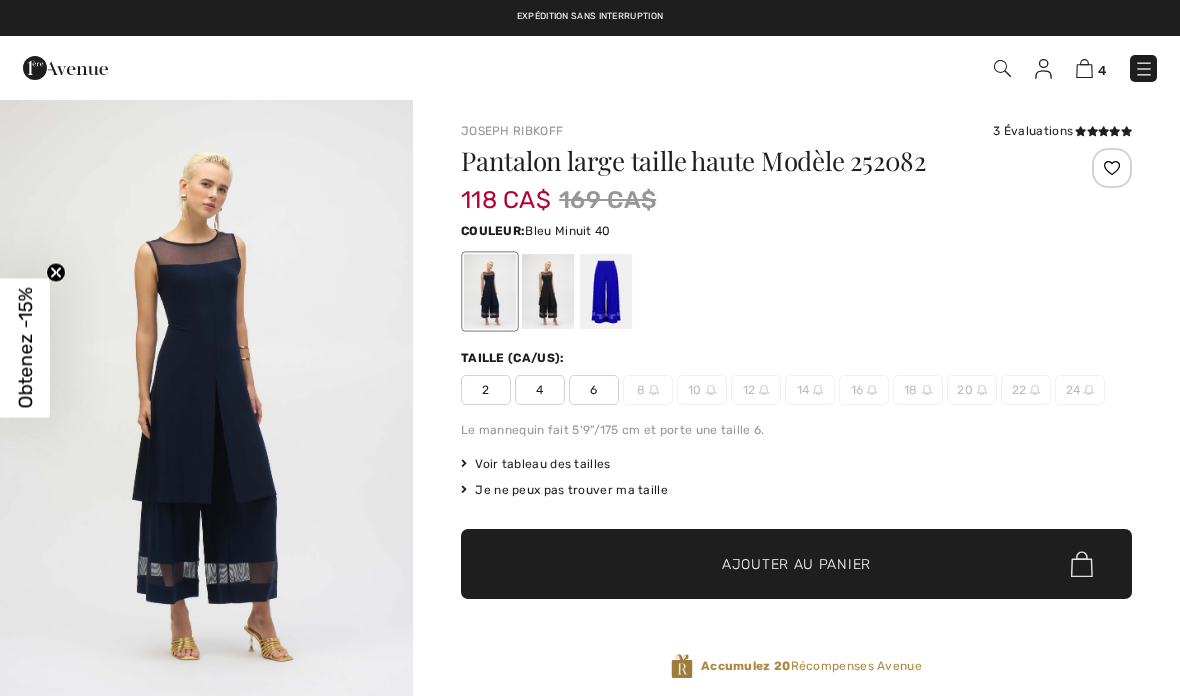 scroll, scrollTop: 296, scrollLeft: 0, axis: vertical 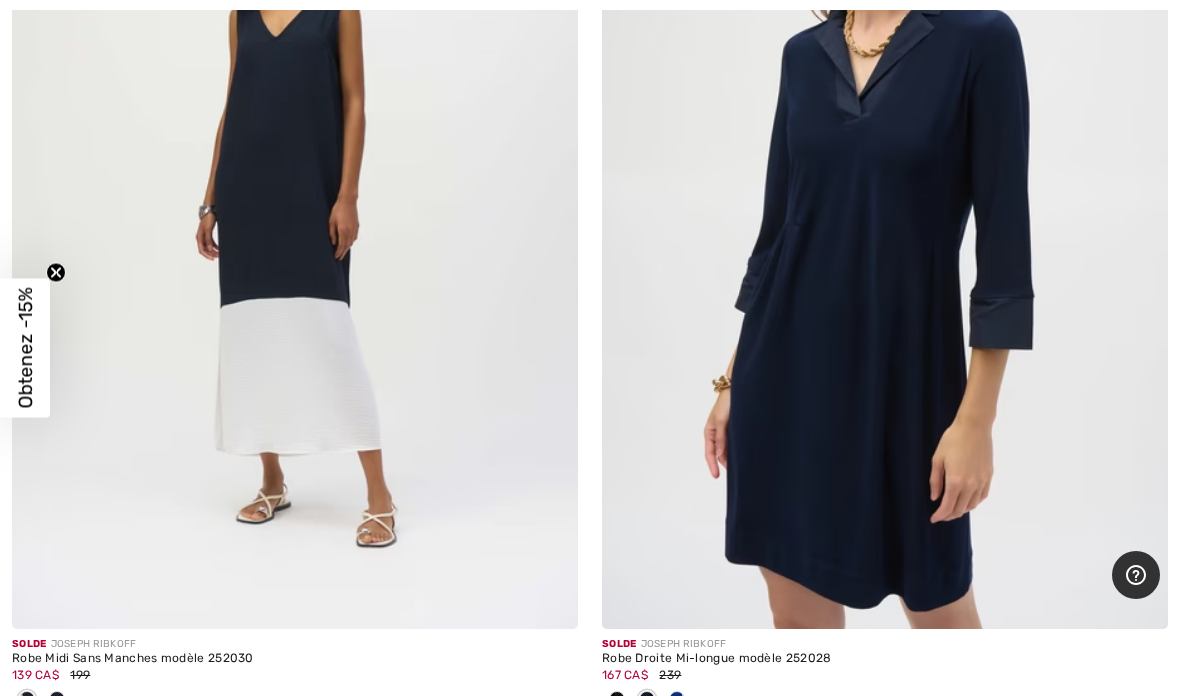 click at bounding box center (885, 204) 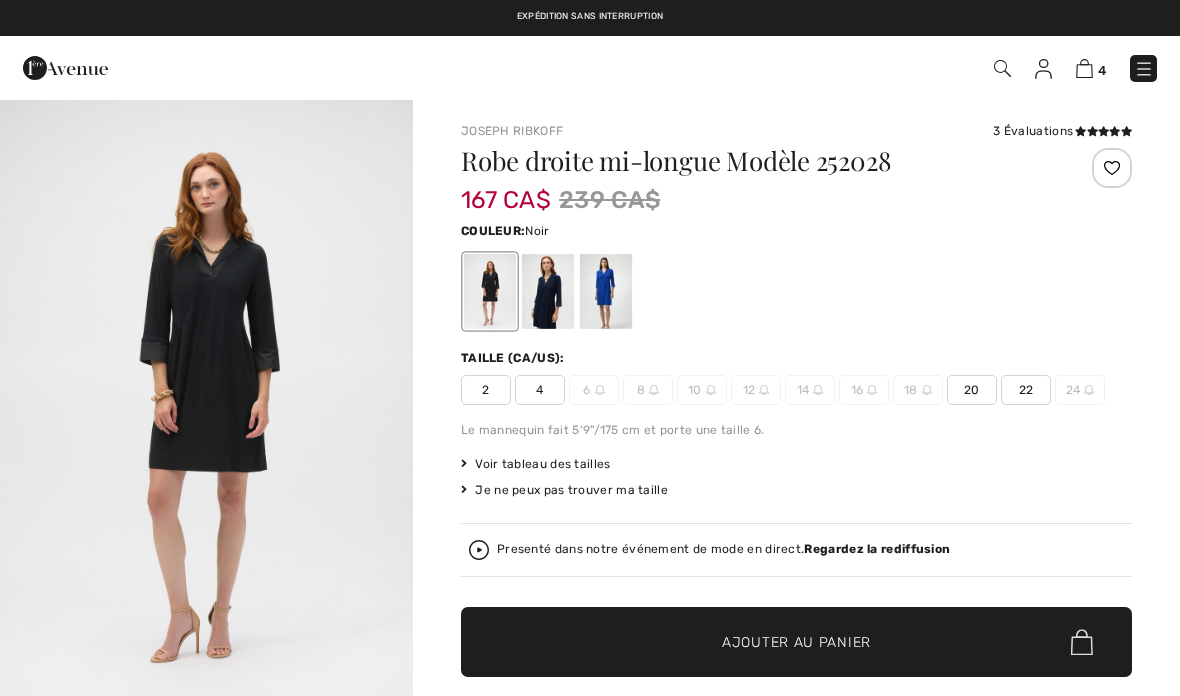 scroll, scrollTop: 0, scrollLeft: 0, axis: both 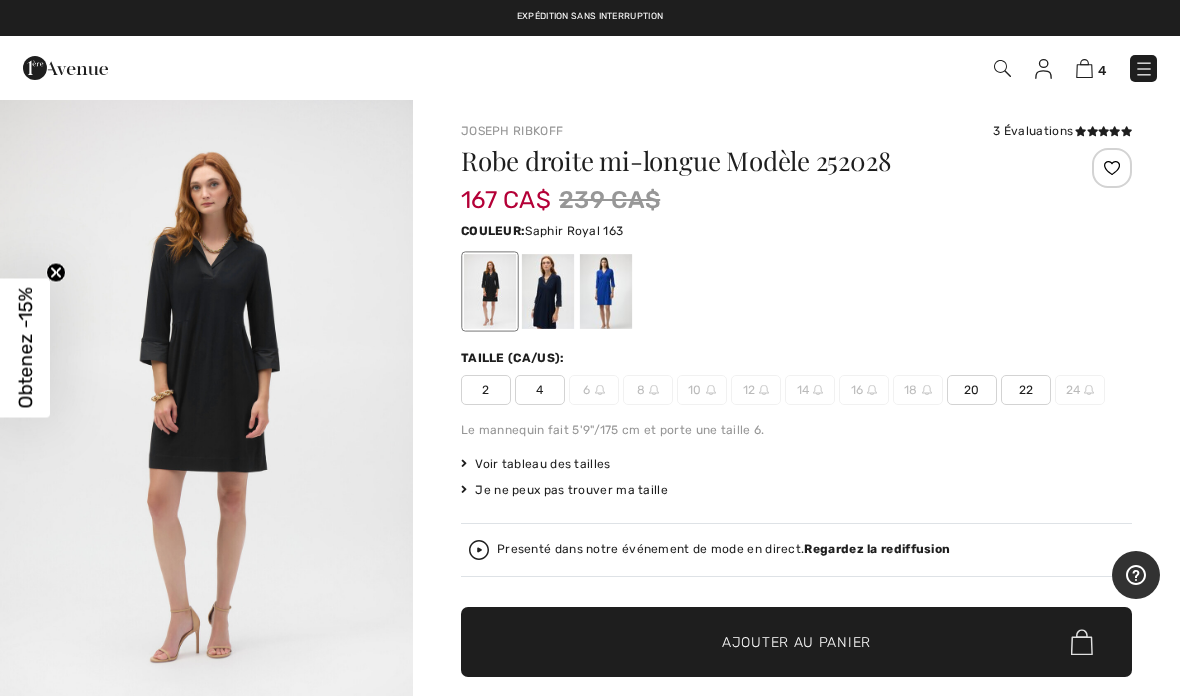 click at bounding box center (606, 291) 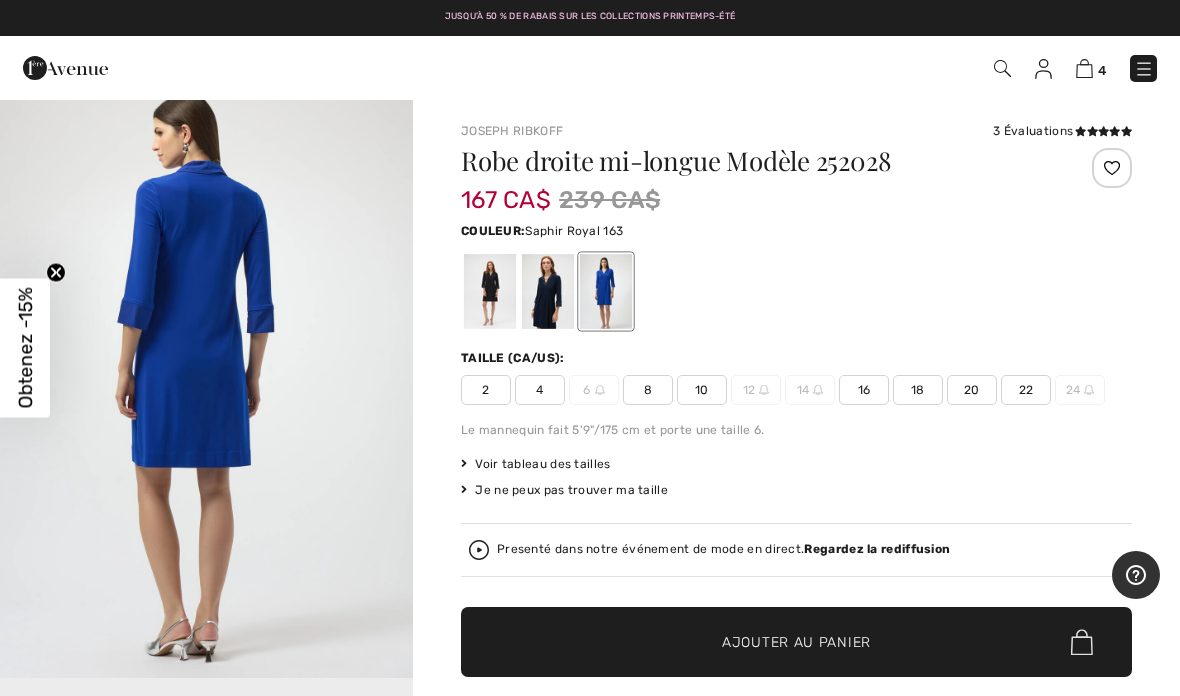 scroll, scrollTop: 787, scrollLeft: 0, axis: vertical 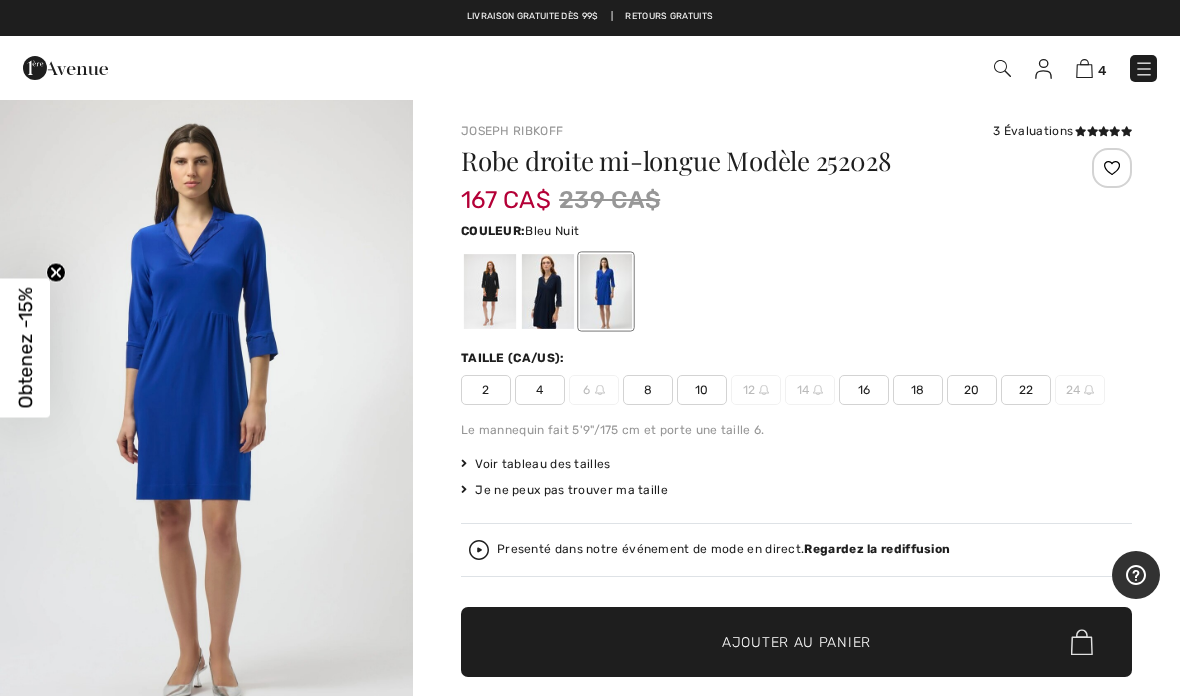 click at bounding box center [548, 291] 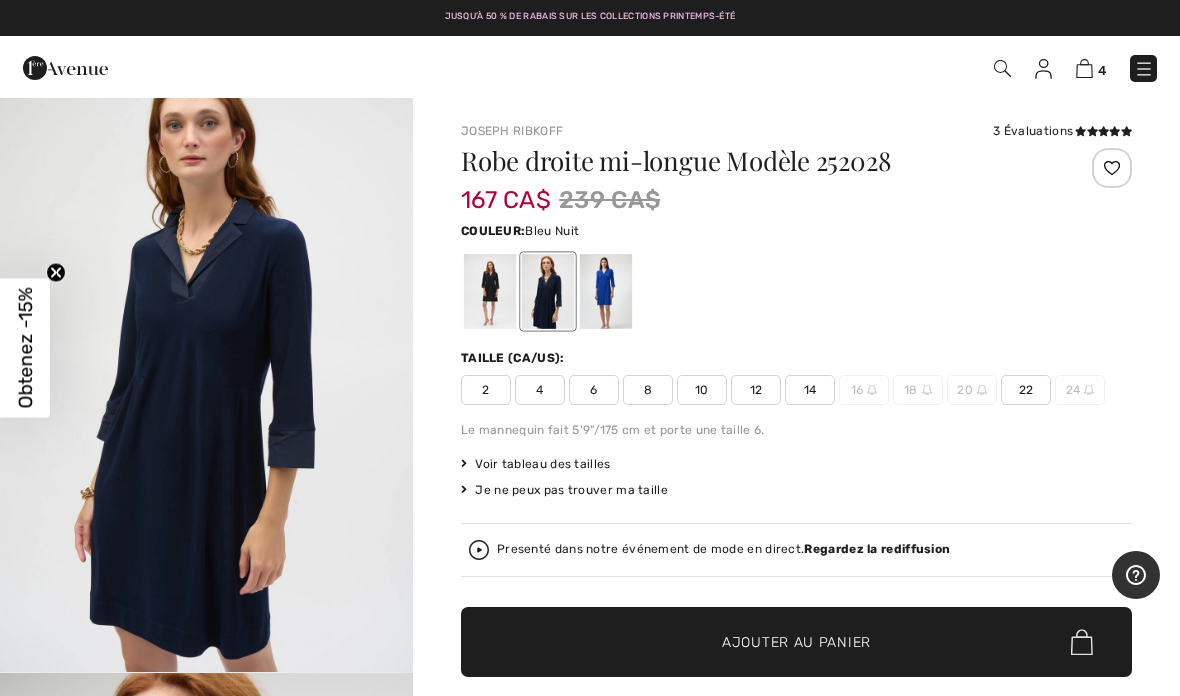 scroll, scrollTop: 44, scrollLeft: 0, axis: vertical 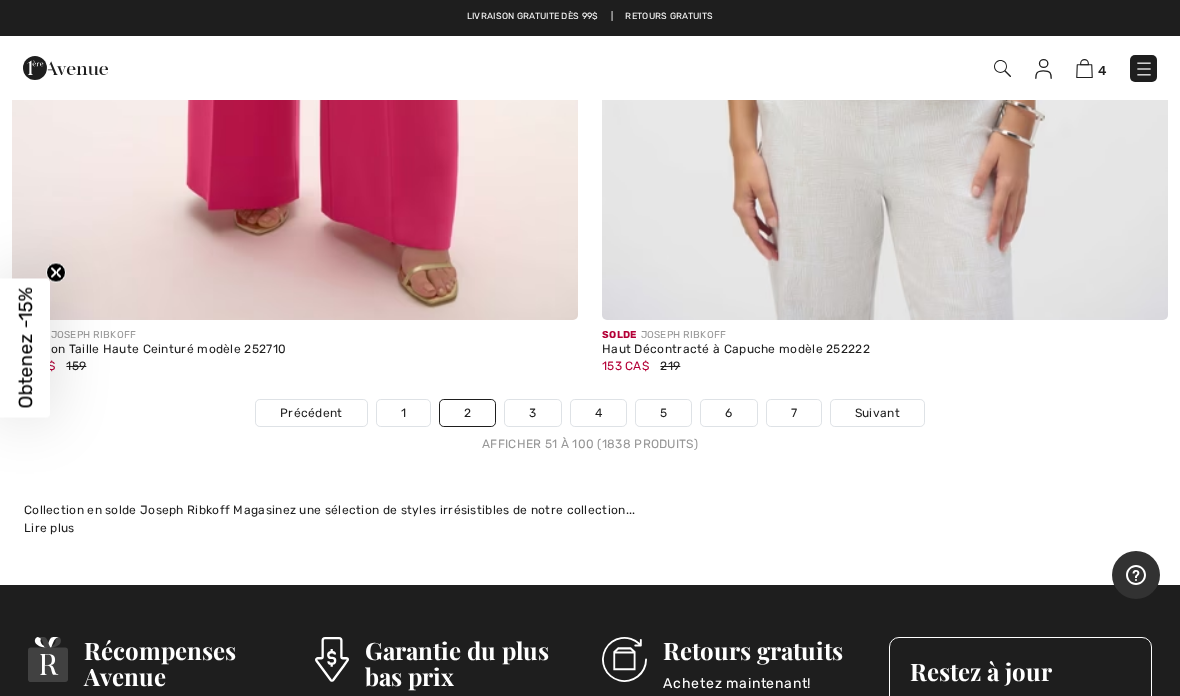 click on "7" at bounding box center (794, 413) 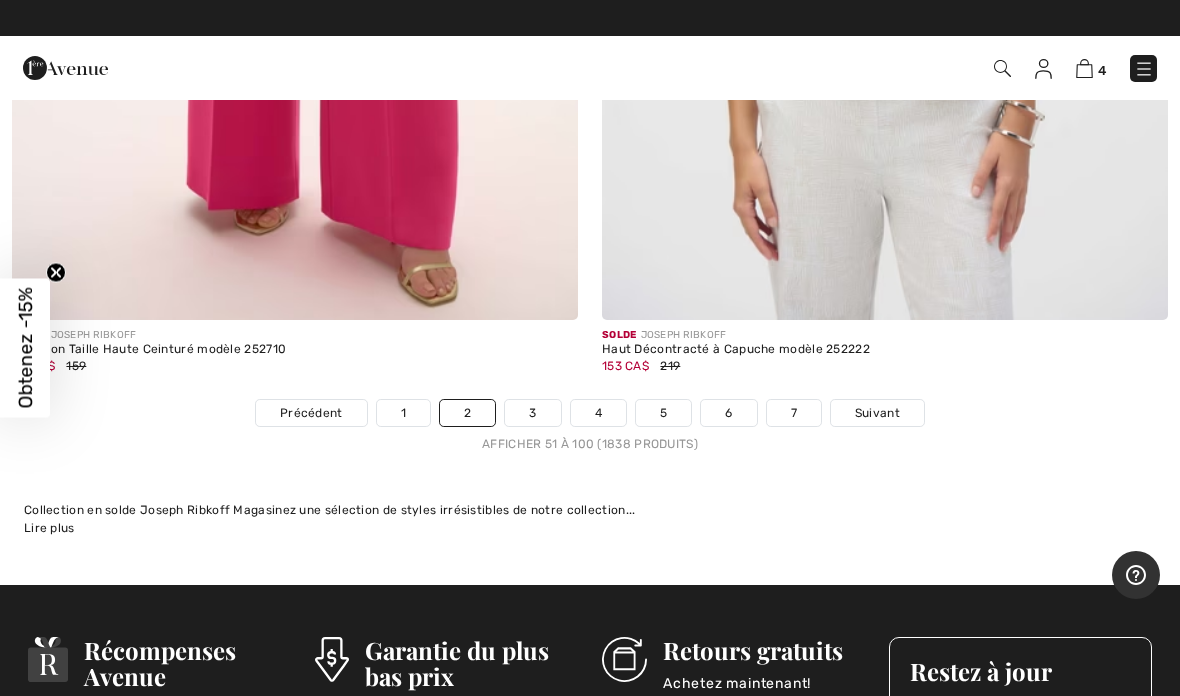 click on "7" at bounding box center (794, 413) 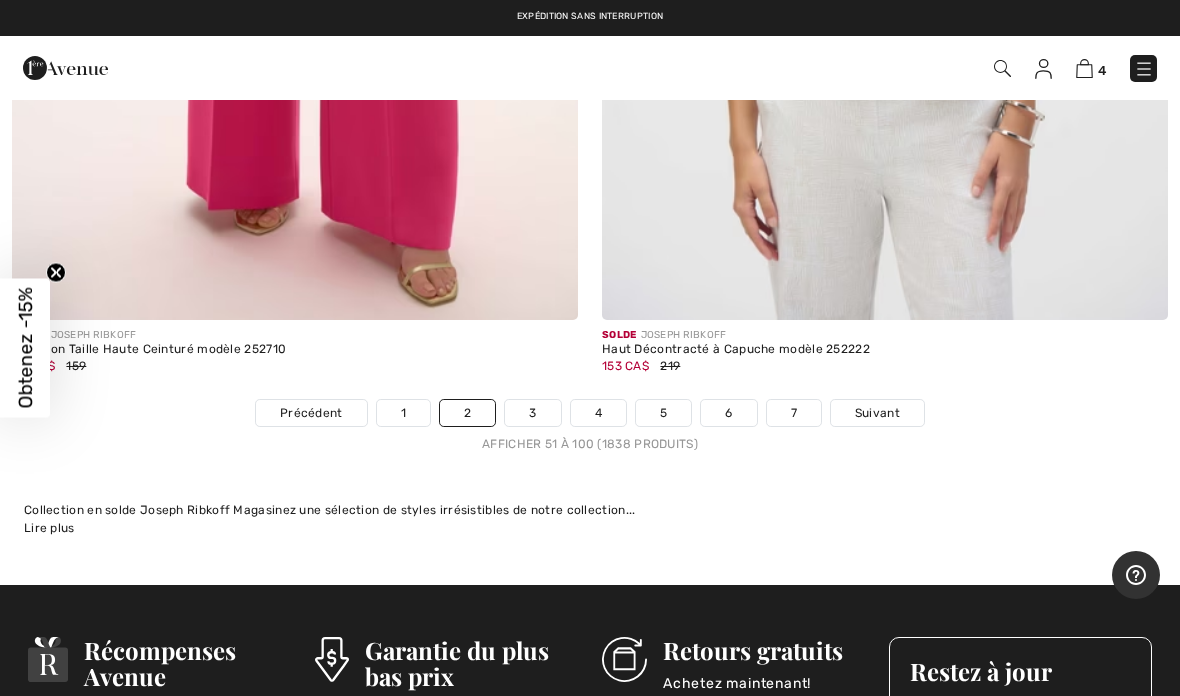 click on "7" at bounding box center (794, 413) 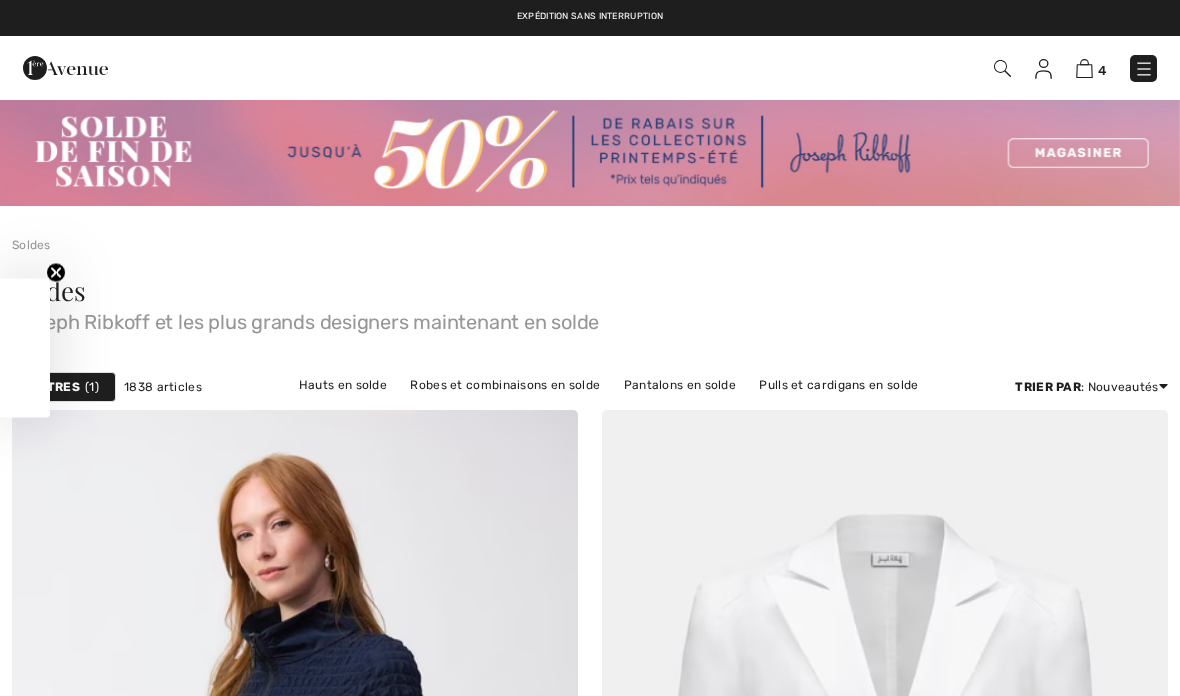 scroll, scrollTop: 412, scrollLeft: 0, axis: vertical 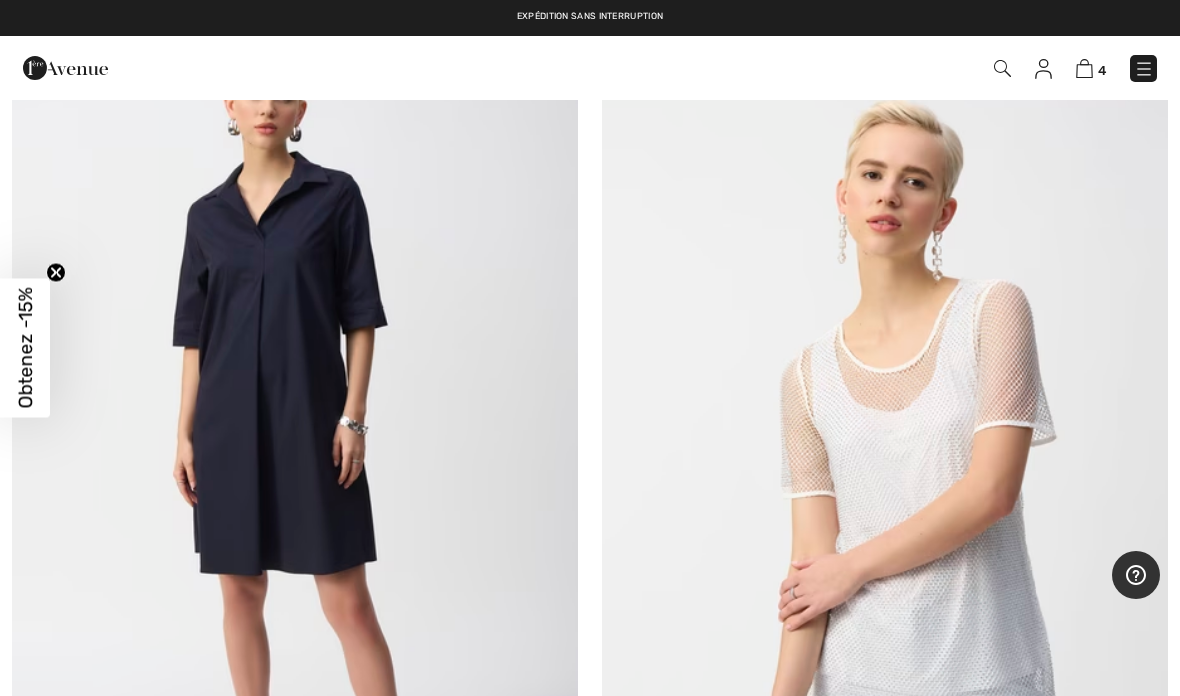 click at bounding box center [295, 451] 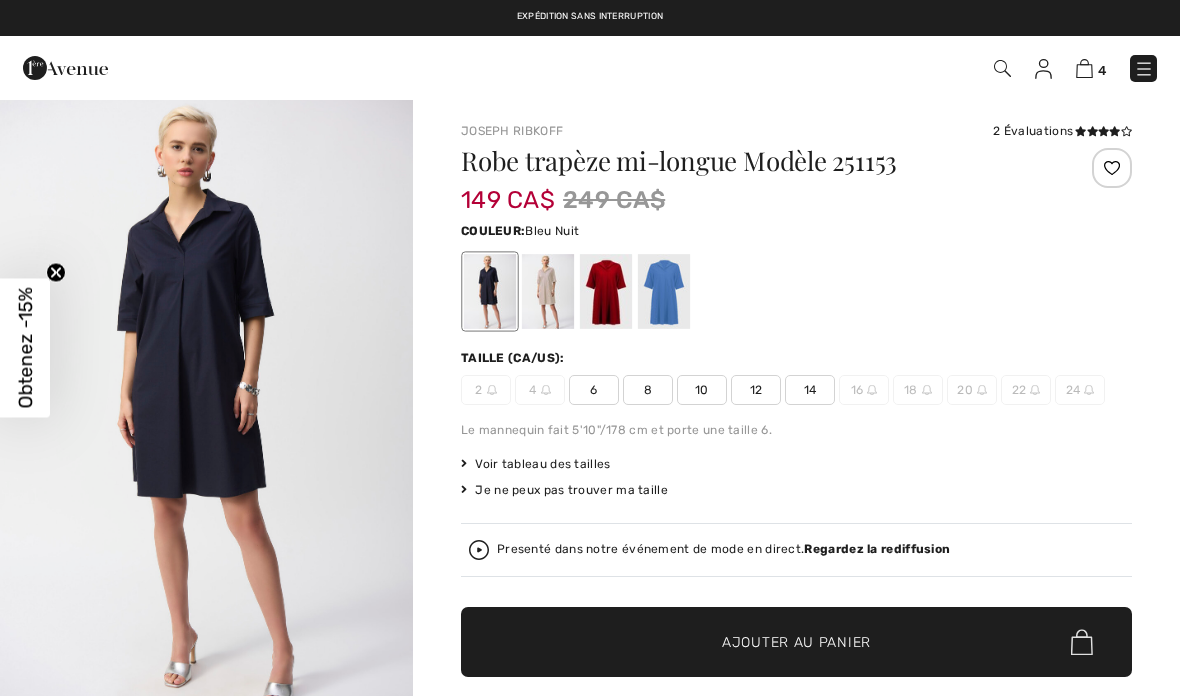 scroll, scrollTop: 0, scrollLeft: 0, axis: both 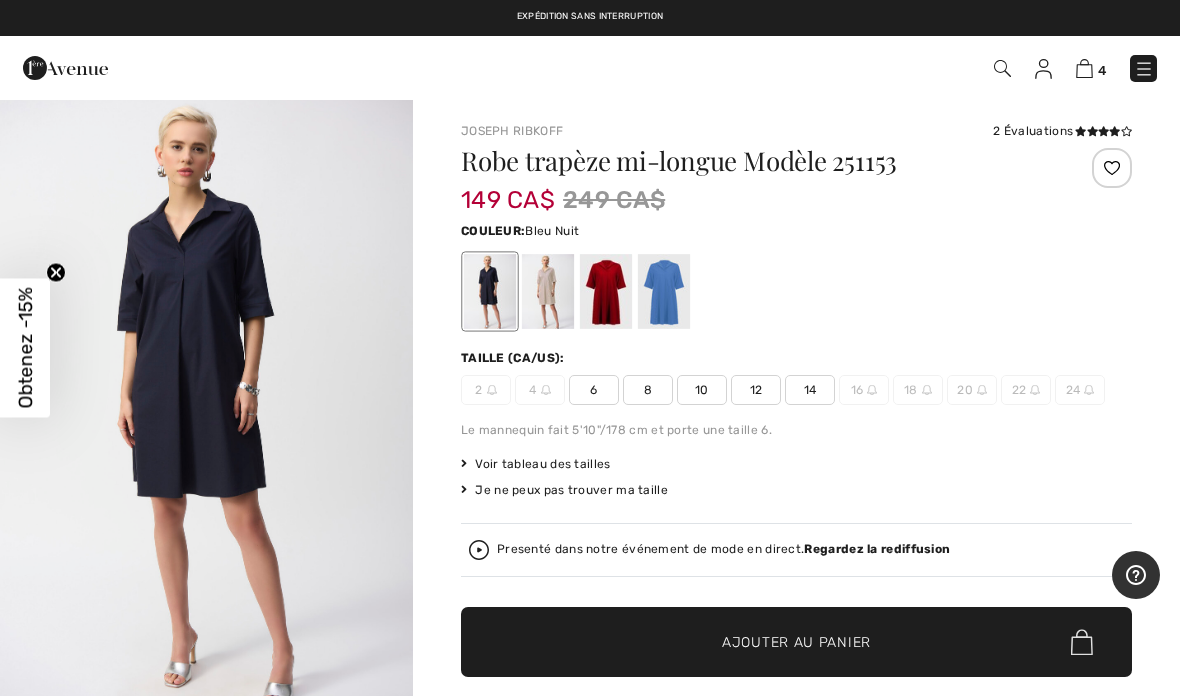 click at bounding box center (606, 291) 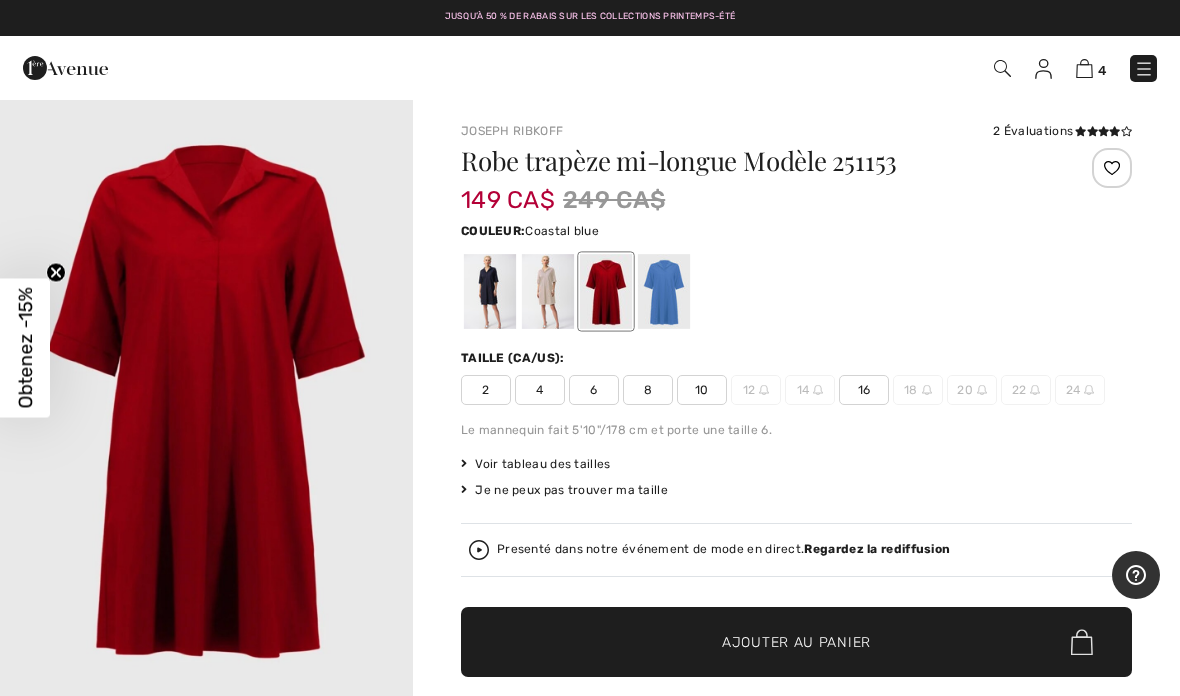 click at bounding box center [664, 291] 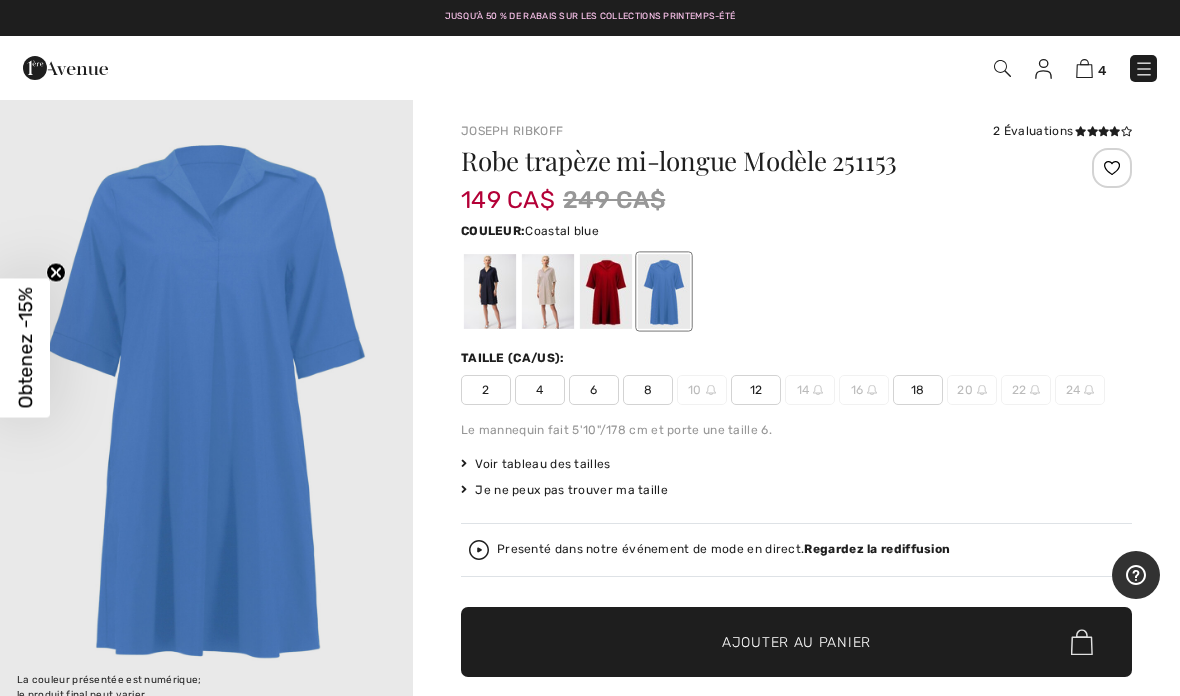 click at bounding box center (548, 291) 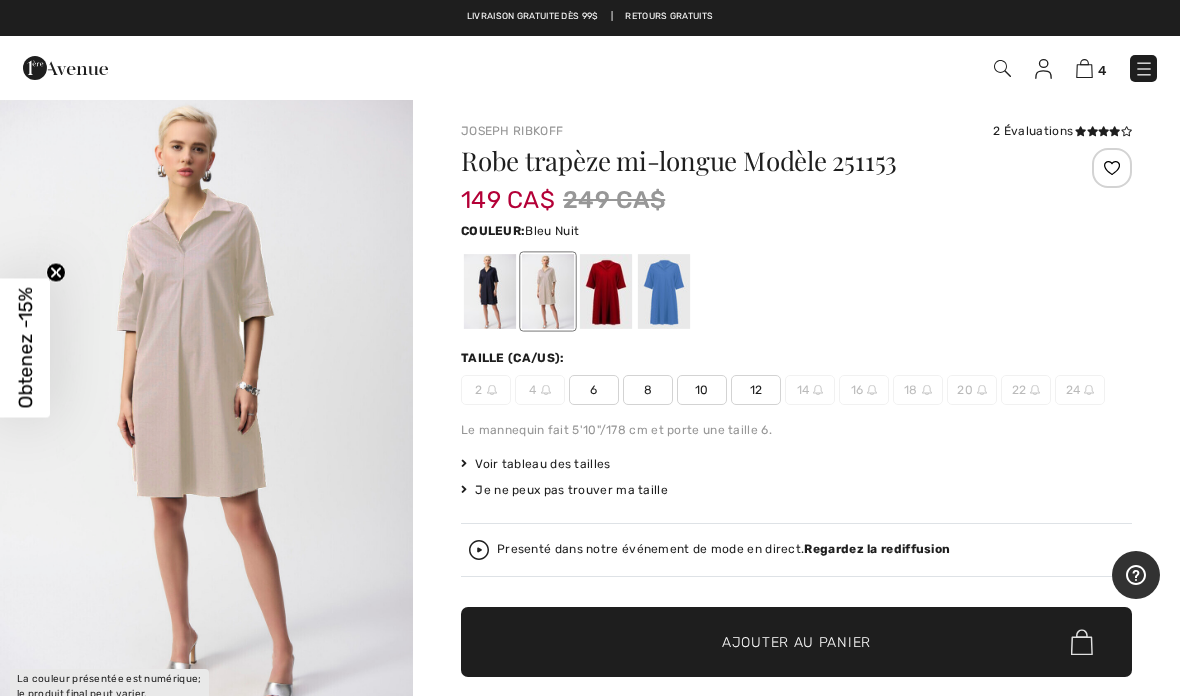 click at bounding box center (490, 291) 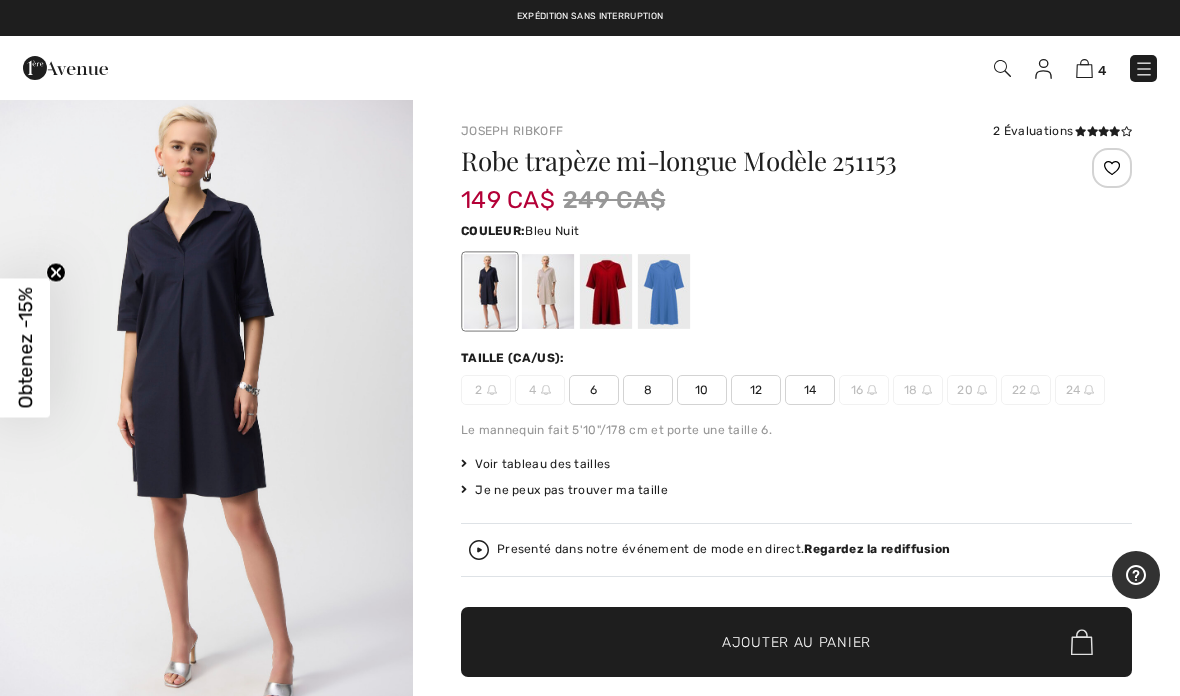 click on "Taille (CA/US):
2 4 6 8 10 12 14 16 18 20 22 24" at bounding box center [796, 377] 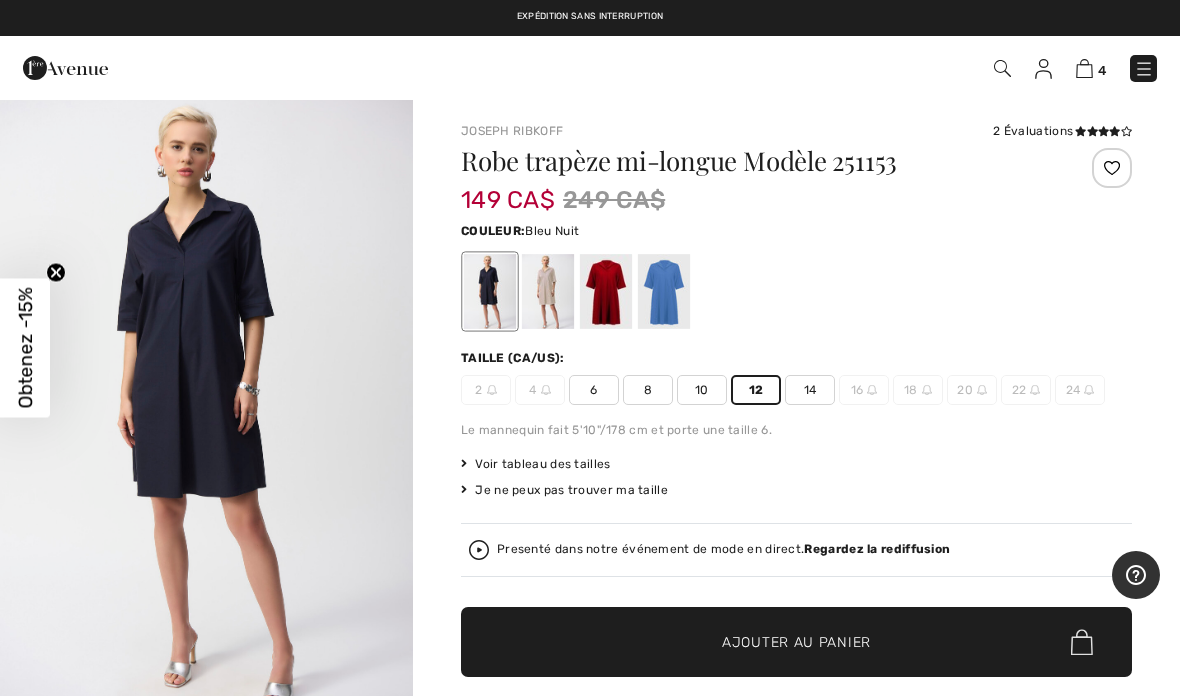 click on "12" at bounding box center (756, 390) 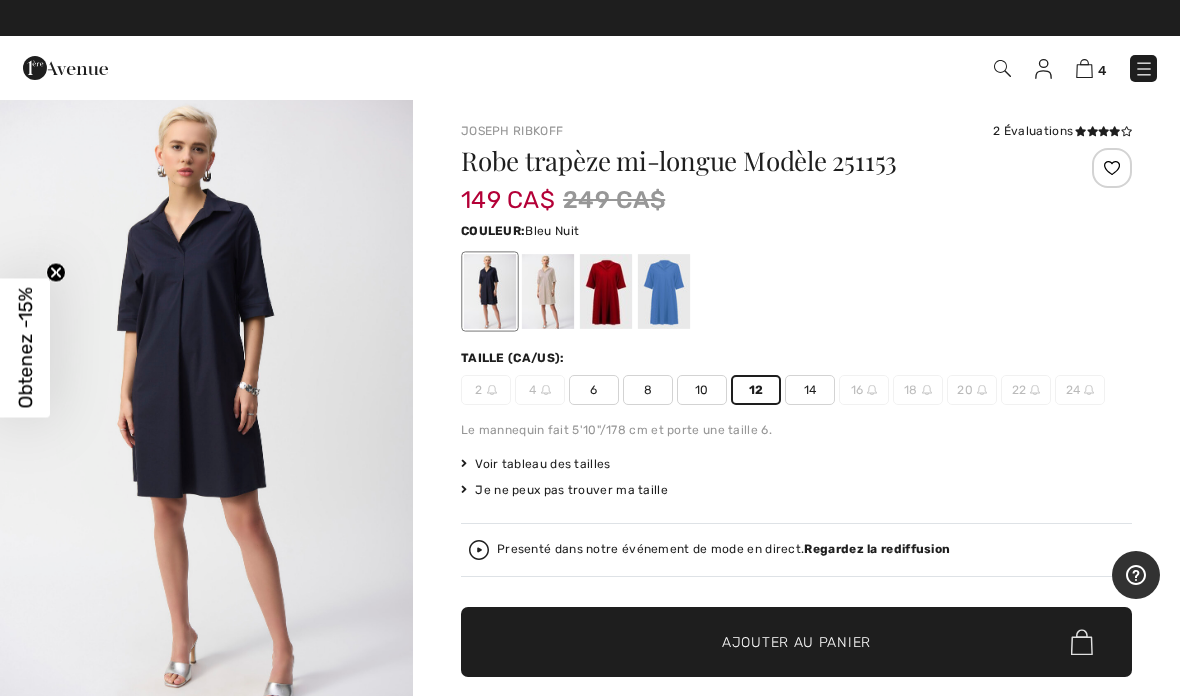 click on "✔ Ajouté au panier
Ajouter au panier" at bounding box center [796, 642] 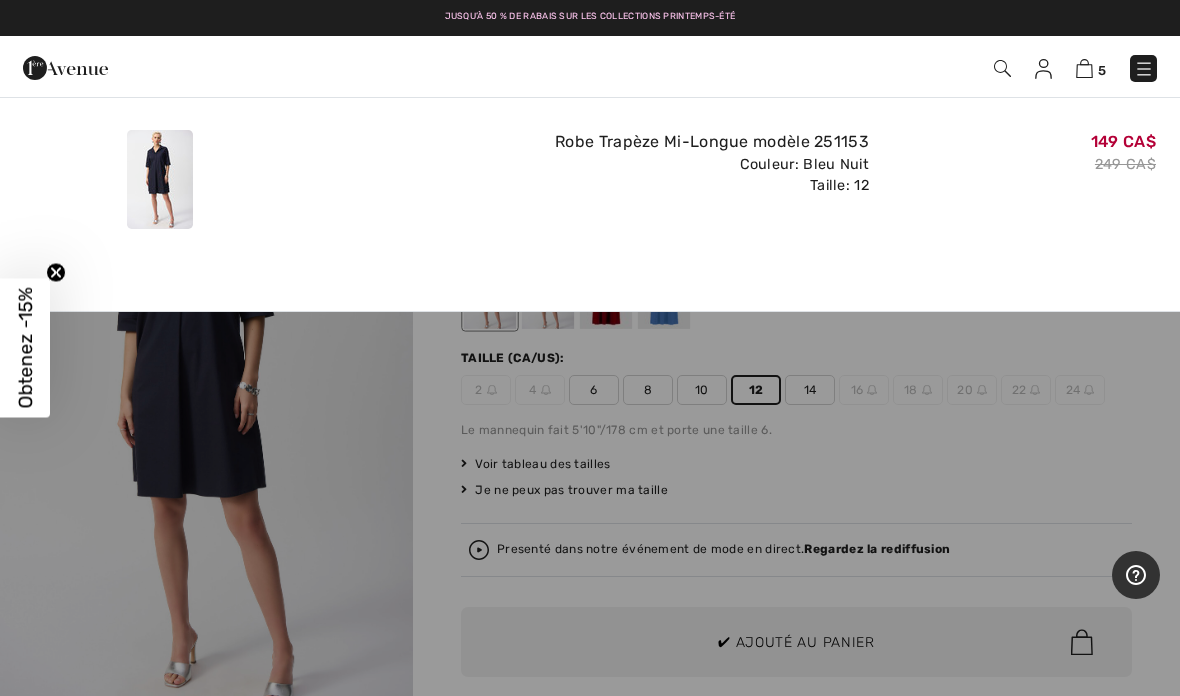 scroll, scrollTop: 0, scrollLeft: 0, axis: both 